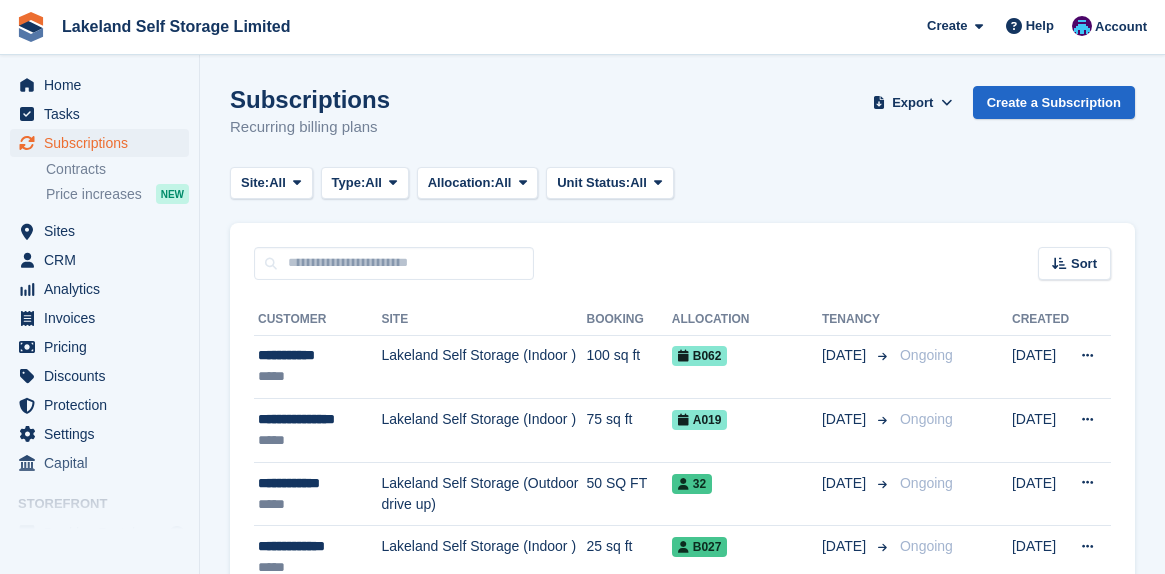 scroll, scrollTop: 0, scrollLeft: 0, axis: both 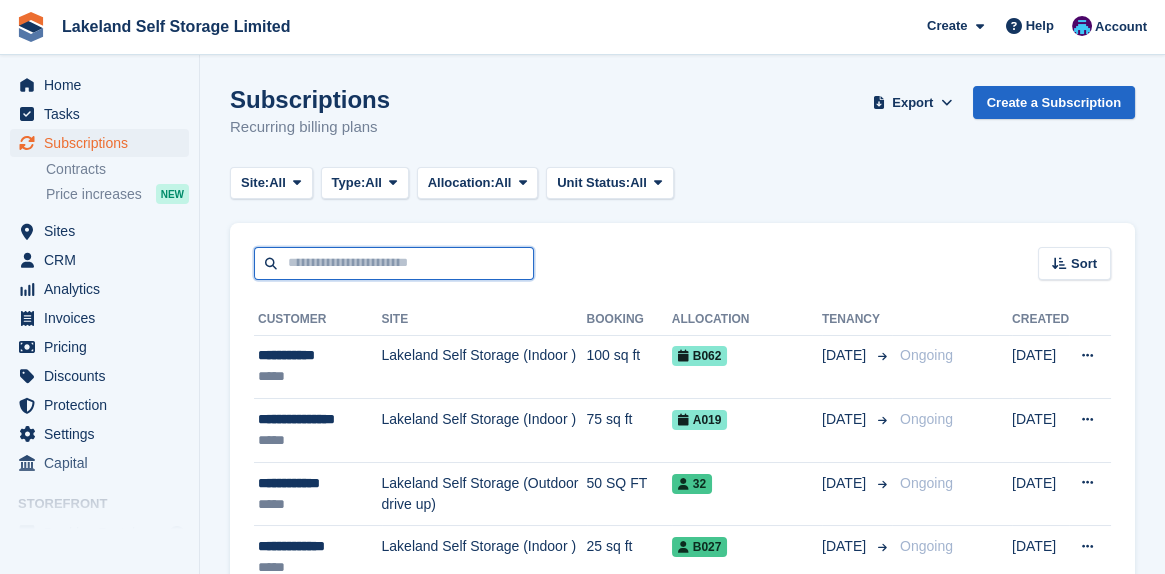 click at bounding box center (394, 263) 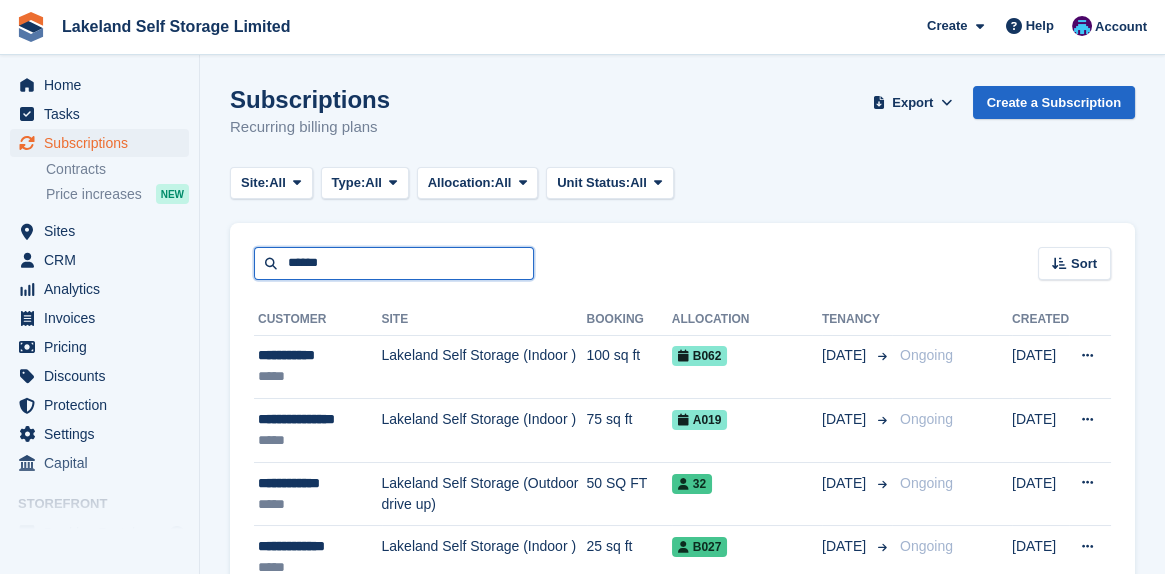 type on "******" 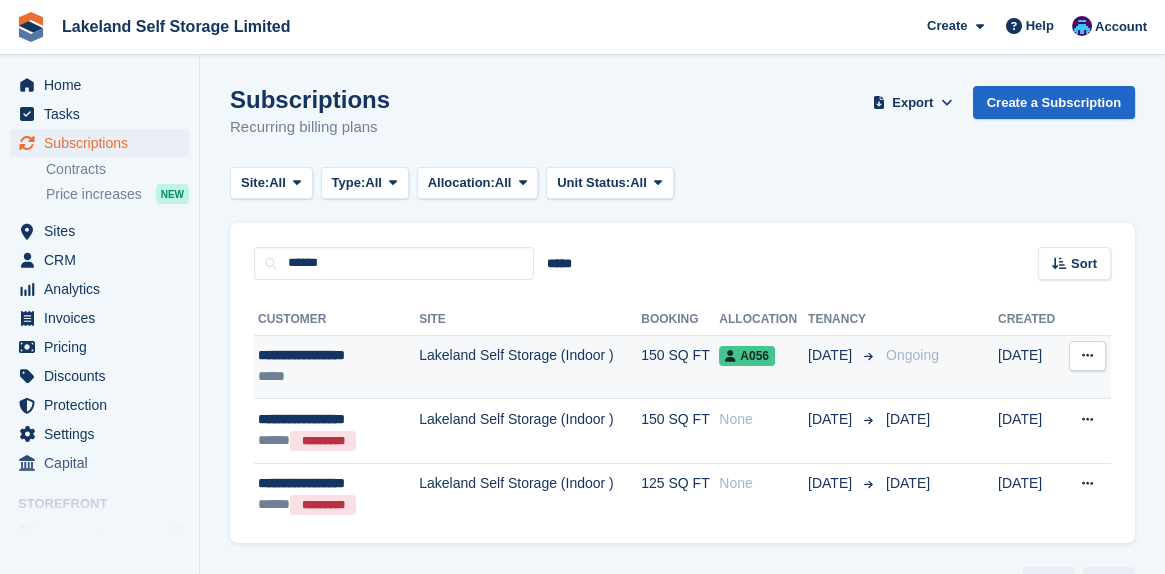 click on "A056" at bounding box center [747, 356] 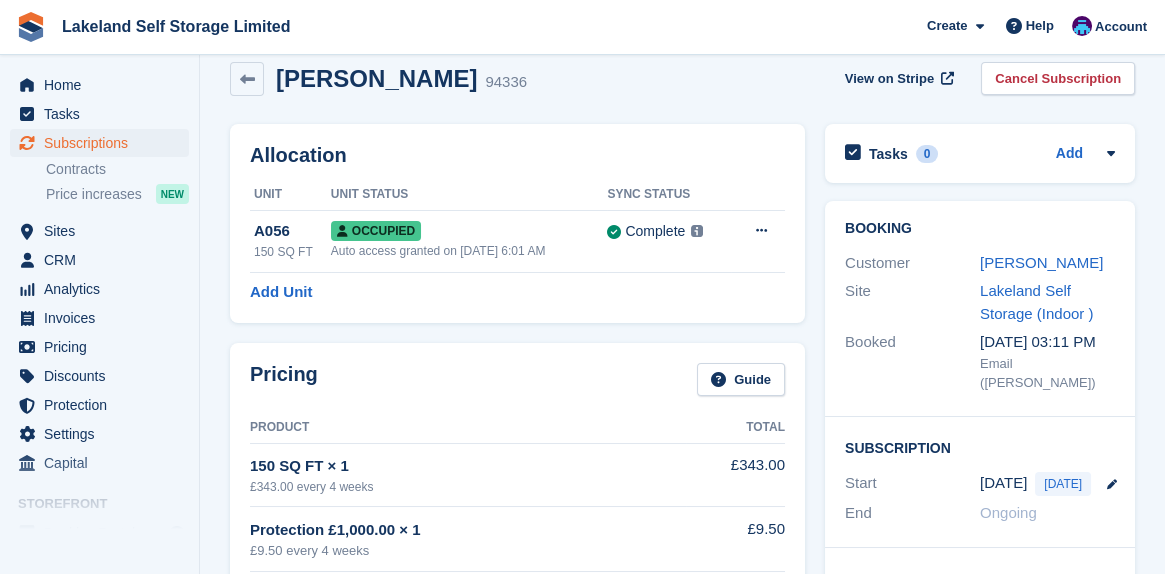 scroll, scrollTop: 0, scrollLeft: 0, axis: both 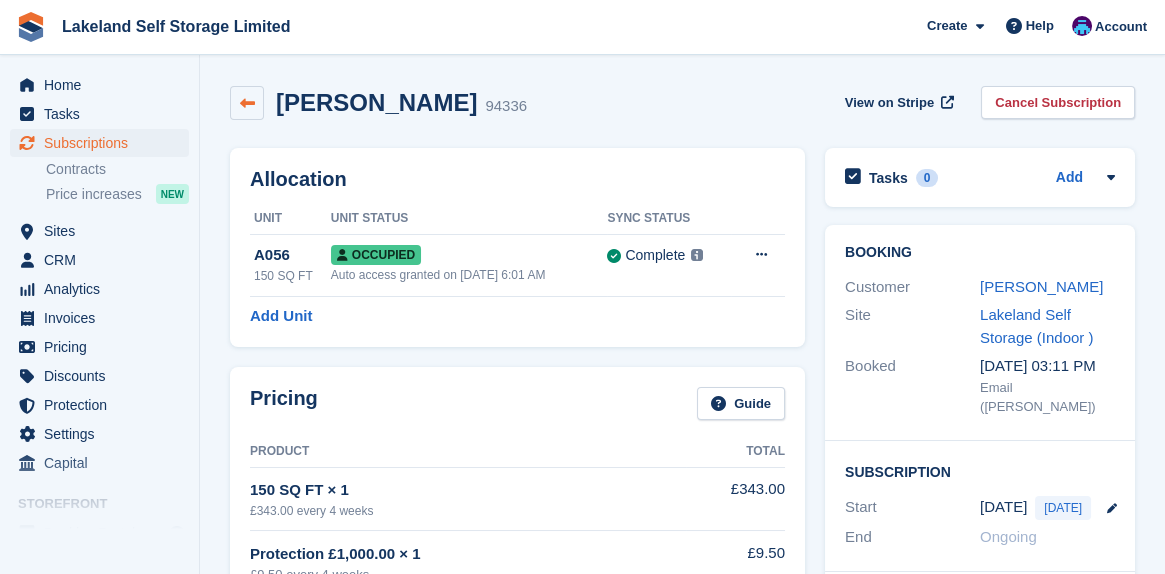 click at bounding box center [247, 103] 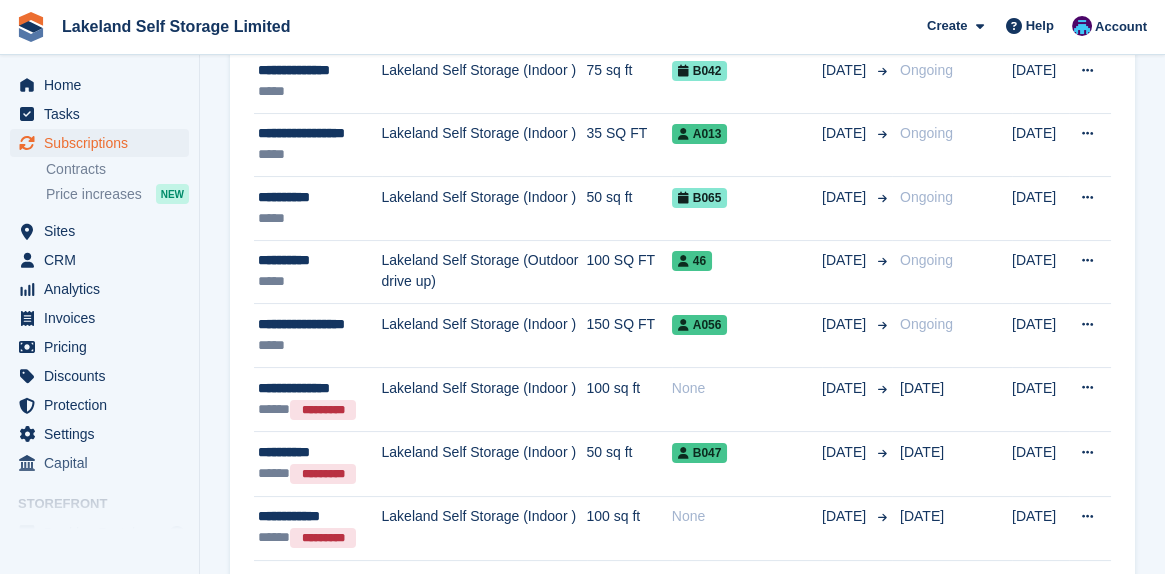scroll, scrollTop: 700, scrollLeft: 0, axis: vertical 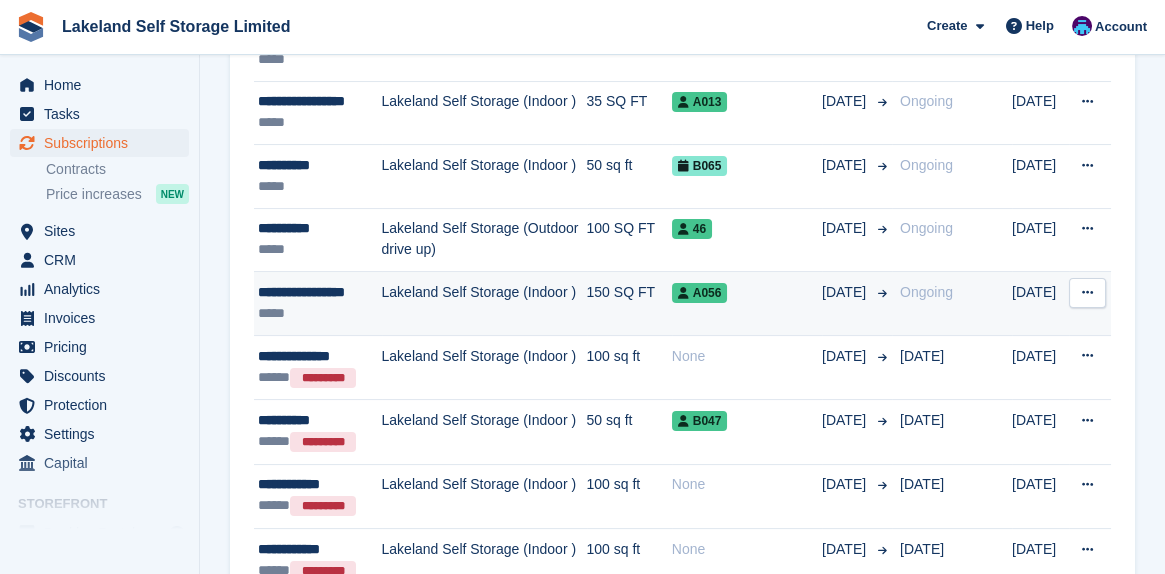 click on "**********" at bounding box center (320, 292) 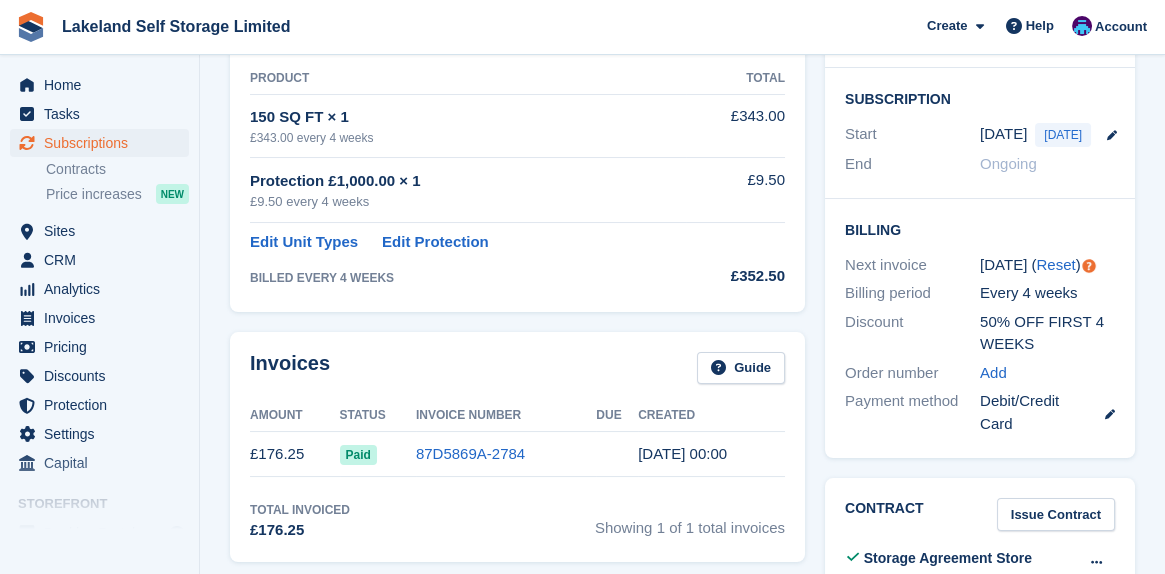 scroll, scrollTop: 400, scrollLeft: 0, axis: vertical 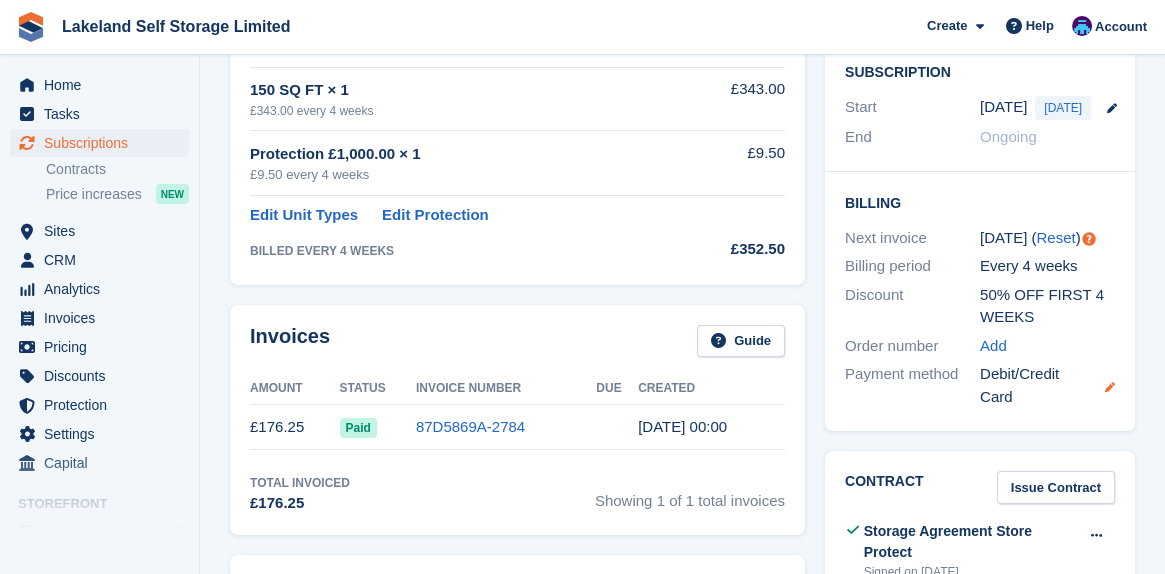 click at bounding box center [1110, 387] 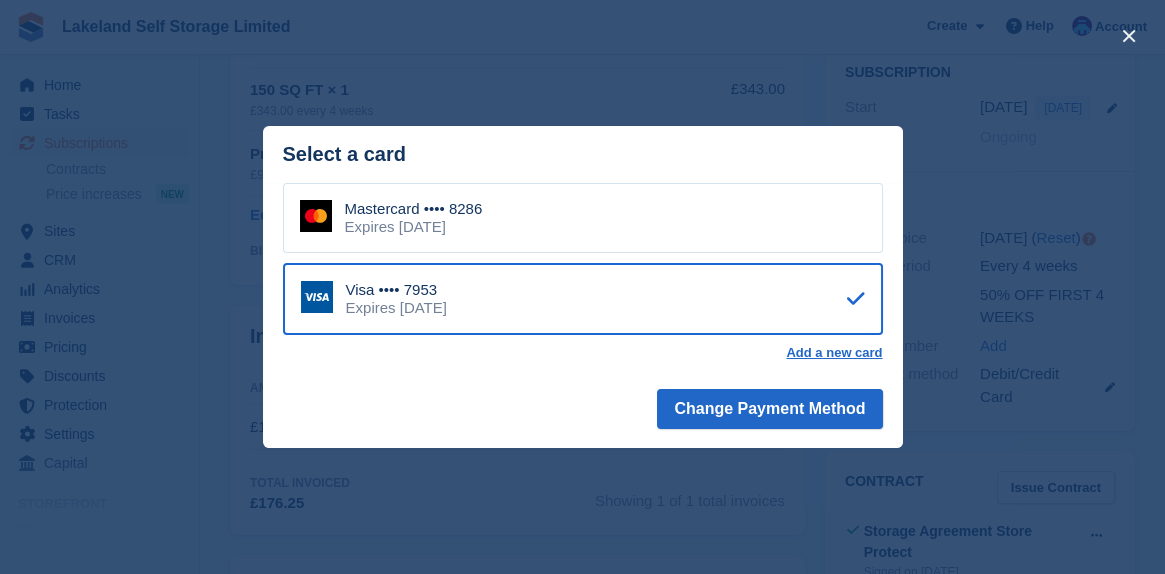 click on "Expires October 2027" at bounding box center [414, 227] 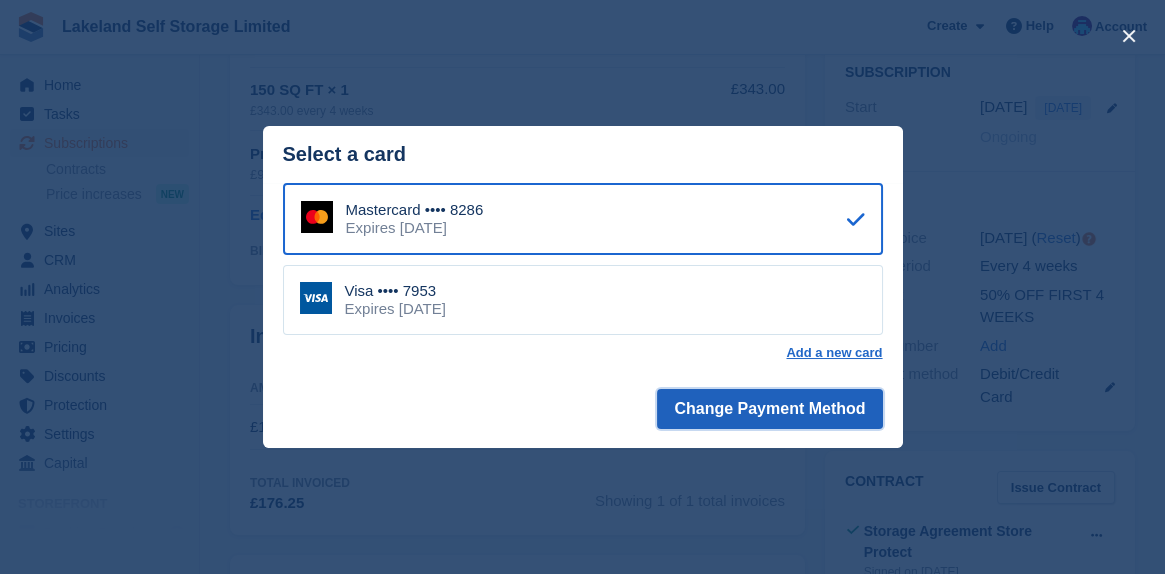 click on "Change Payment Method" at bounding box center [769, 409] 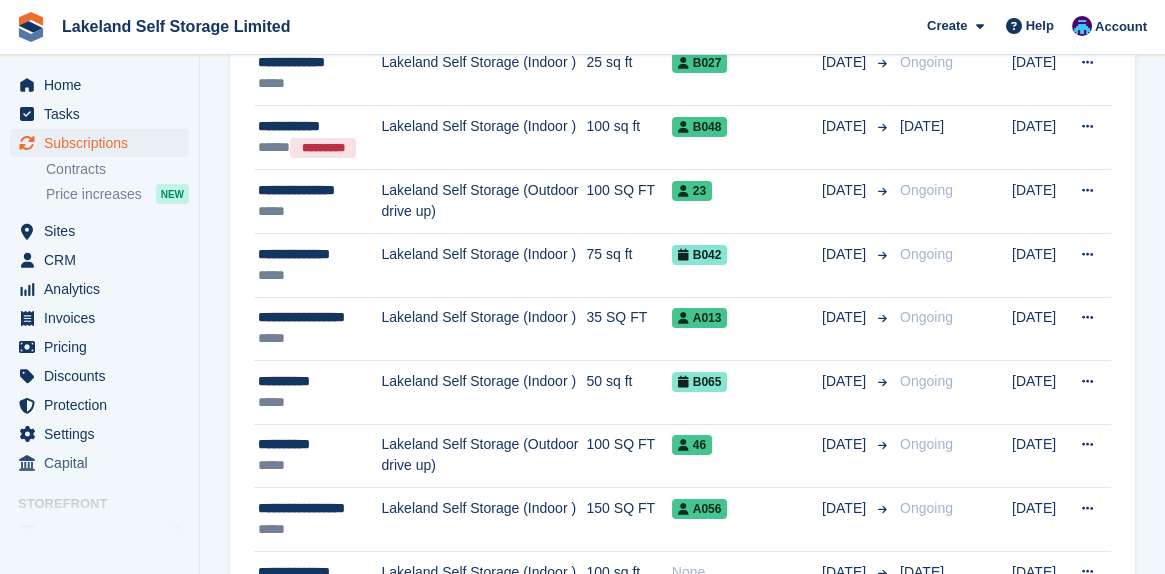 scroll, scrollTop: 600, scrollLeft: 0, axis: vertical 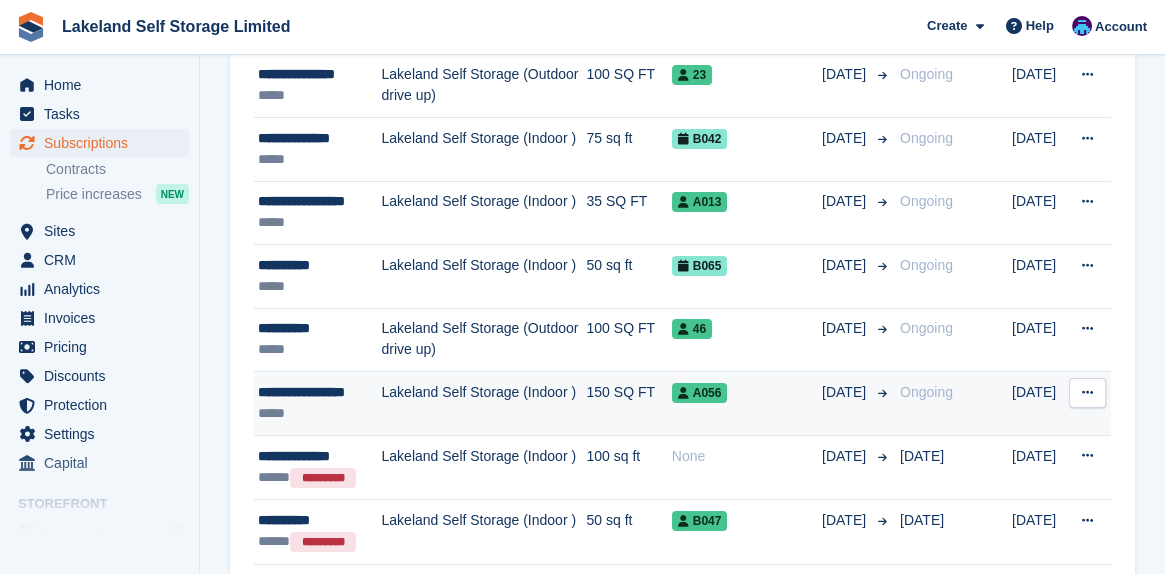 click on "**********" at bounding box center [320, 392] 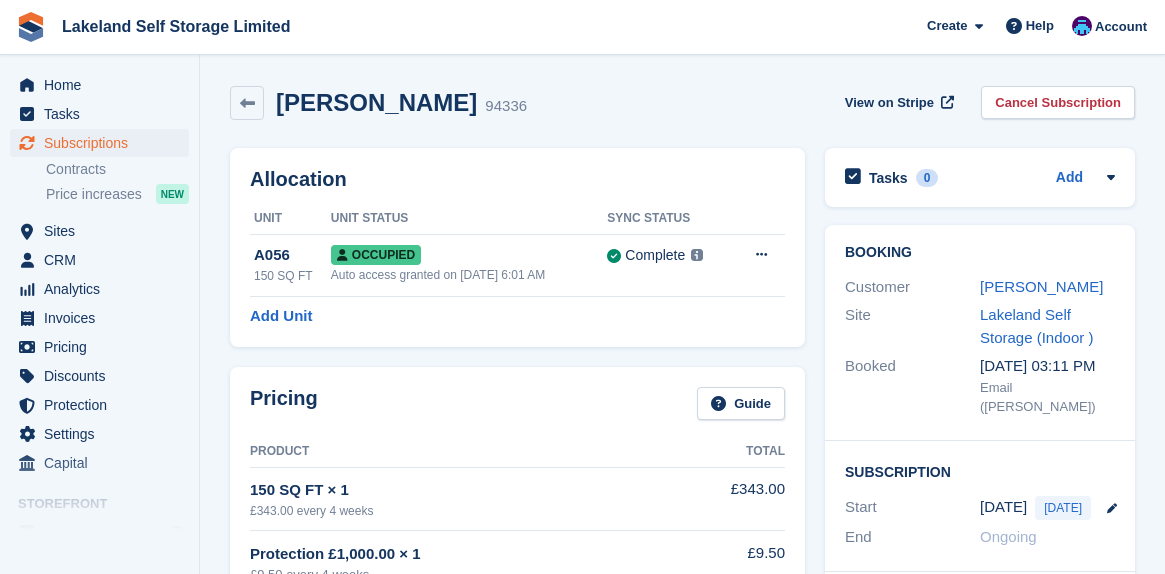 scroll, scrollTop: 0, scrollLeft: 0, axis: both 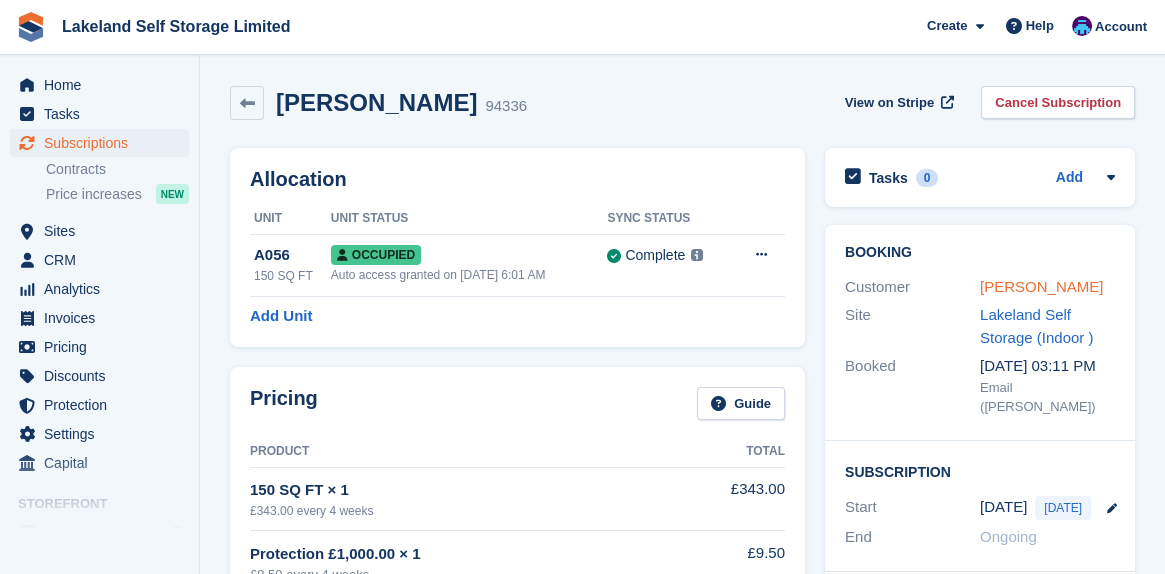 click on "[PERSON_NAME]" at bounding box center (1041, 286) 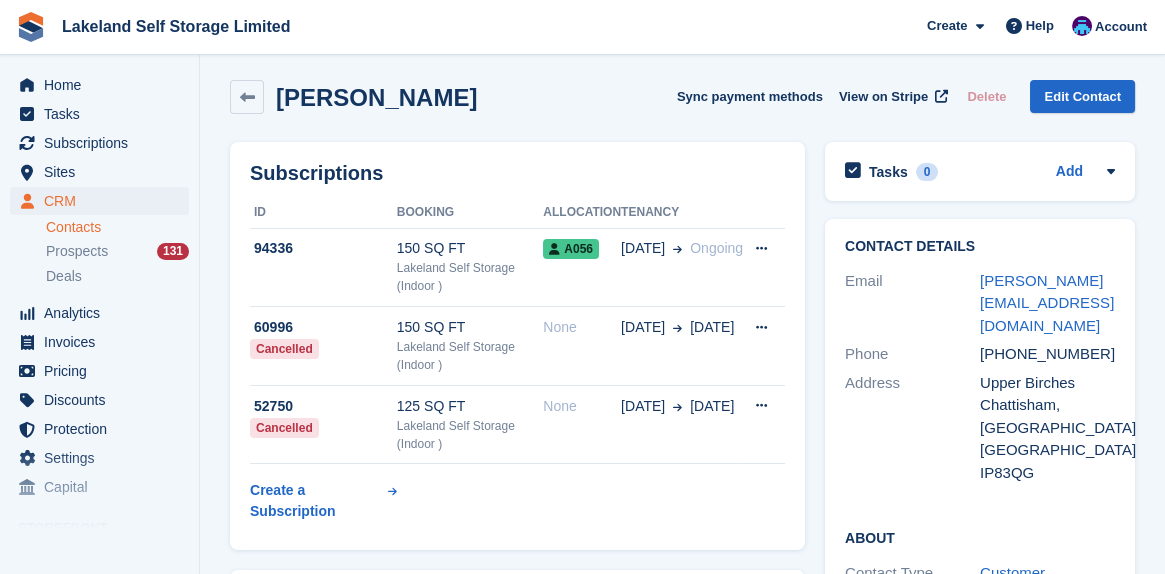 scroll, scrollTop: 0, scrollLeft: 0, axis: both 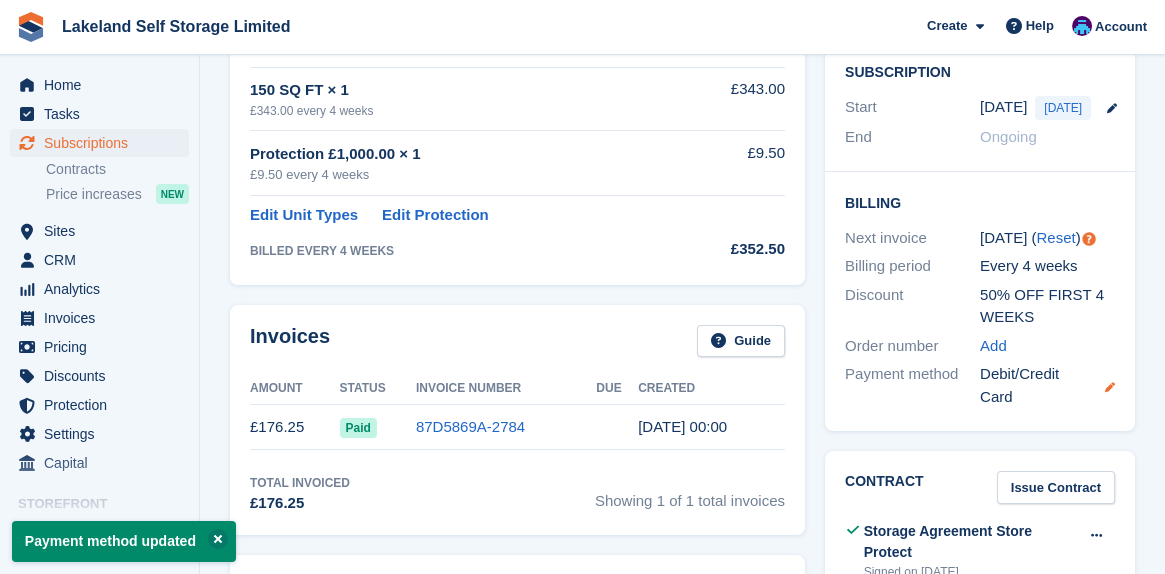 click at bounding box center (1110, 387) 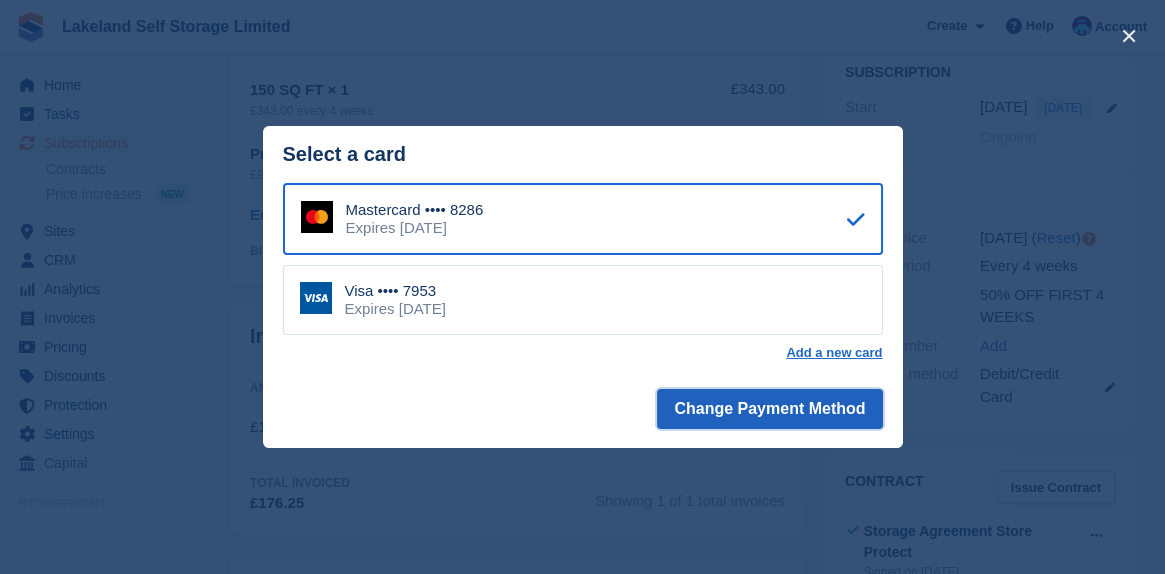 click on "Change Payment Method" at bounding box center [769, 409] 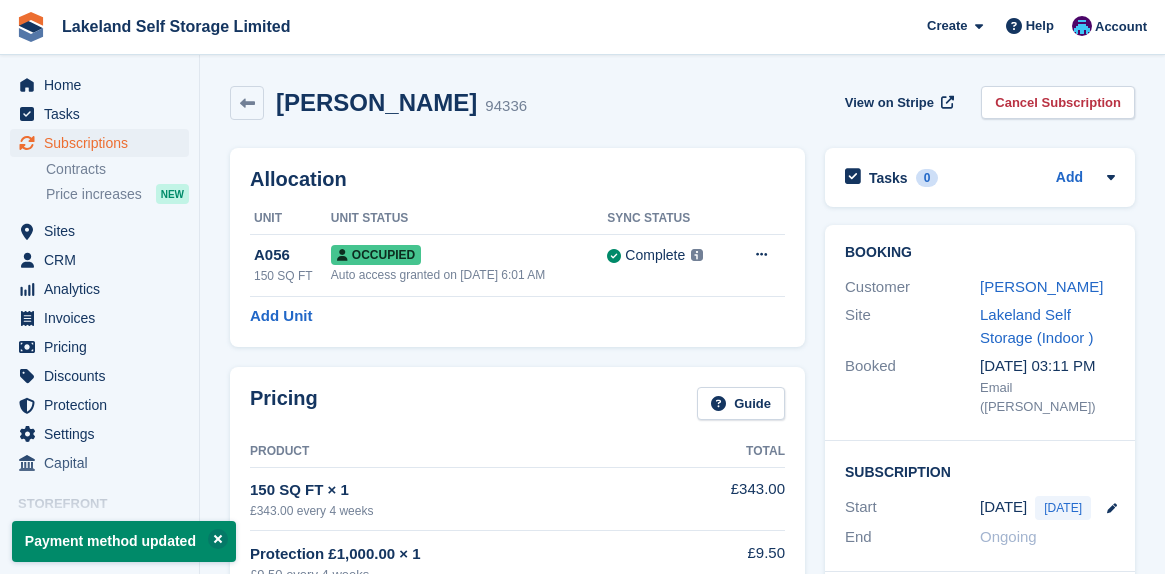scroll, scrollTop: 0, scrollLeft: 0, axis: both 